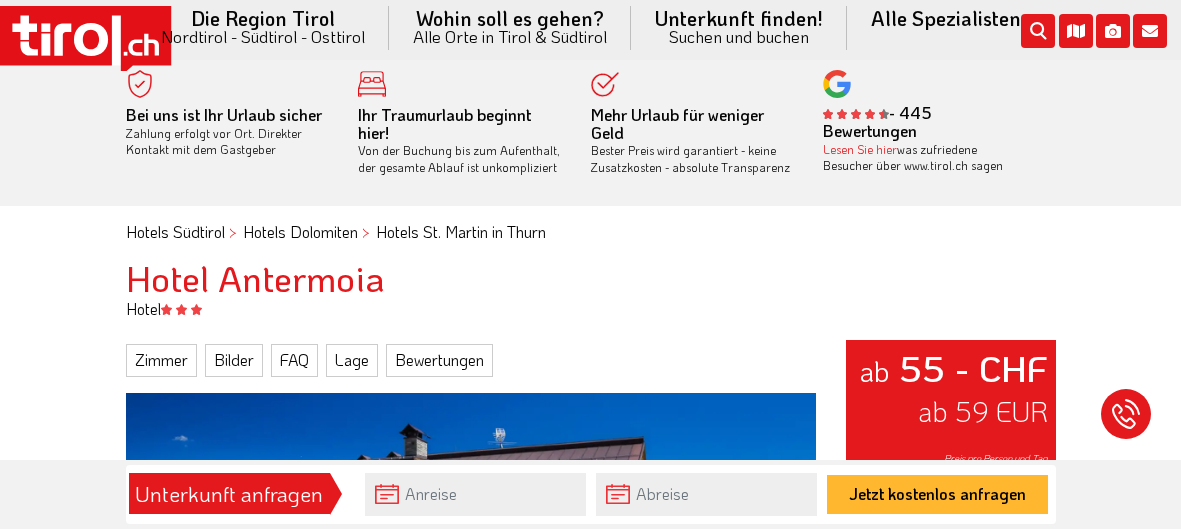 scroll, scrollTop: 39, scrollLeft: 0, axis: vertical 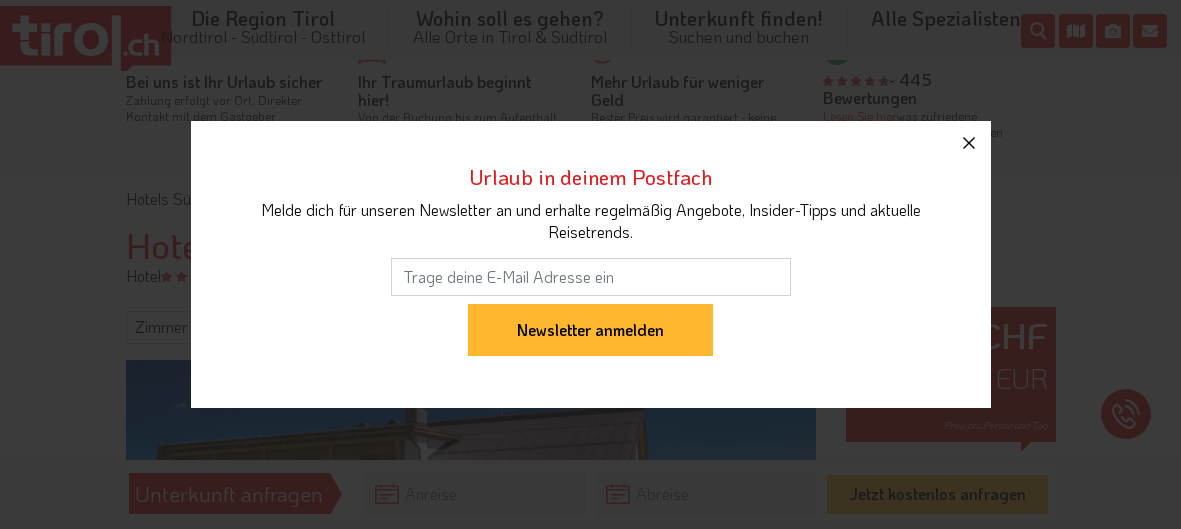 click 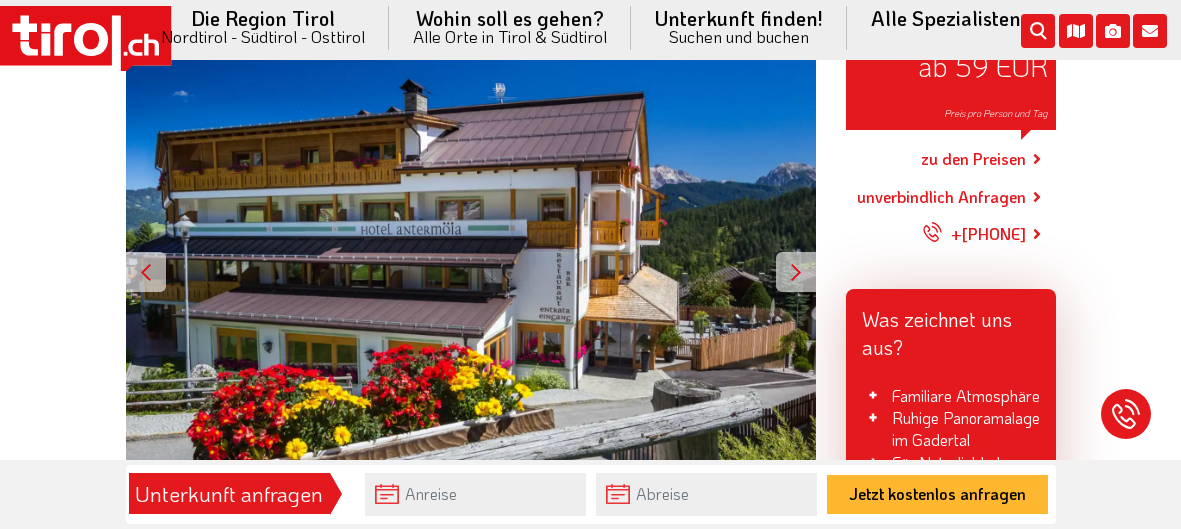 scroll, scrollTop: 359, scrollLeft: 0, axis: vertical 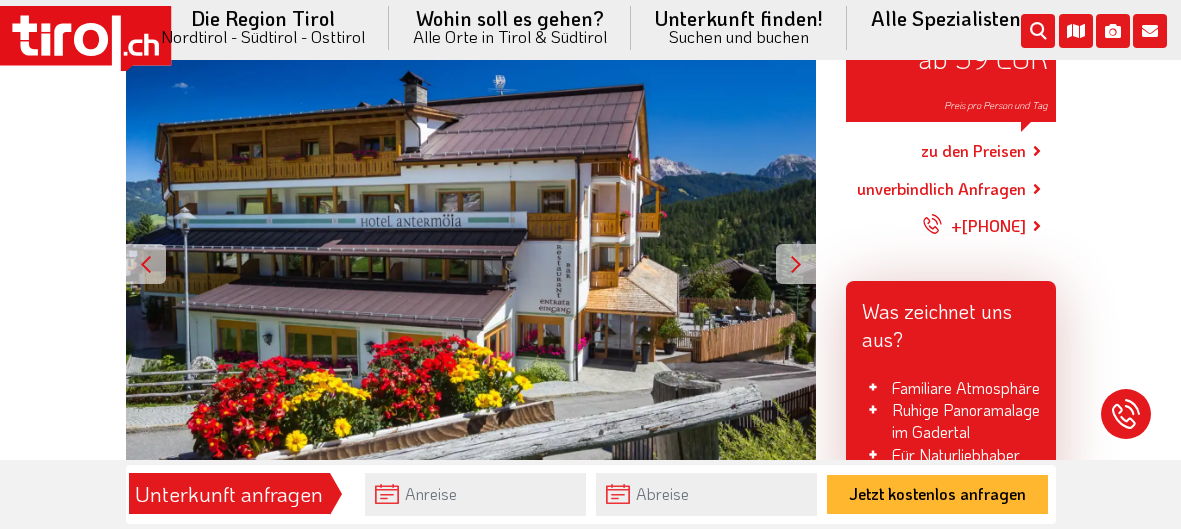 click at bounding box center [796, 264] 